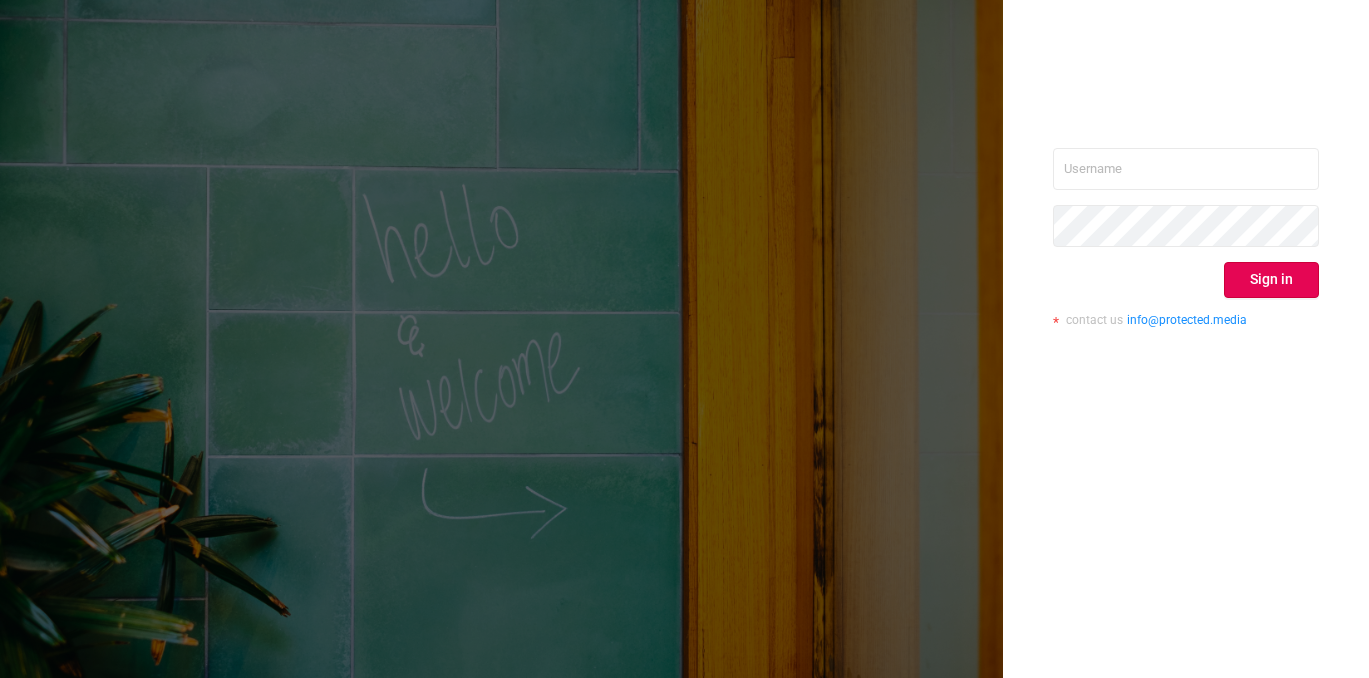 scroll, scrollTop: 0, scrollLeft: 0, axis: both 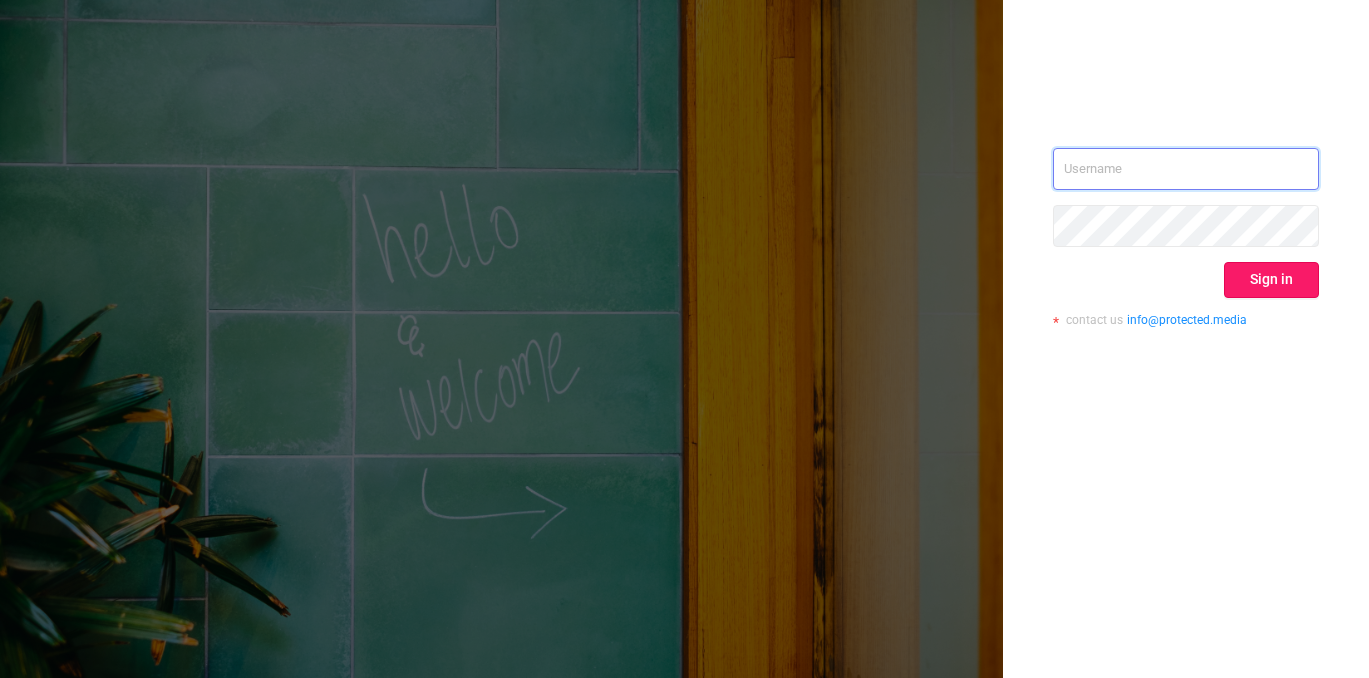 type on "[EMAIL]" 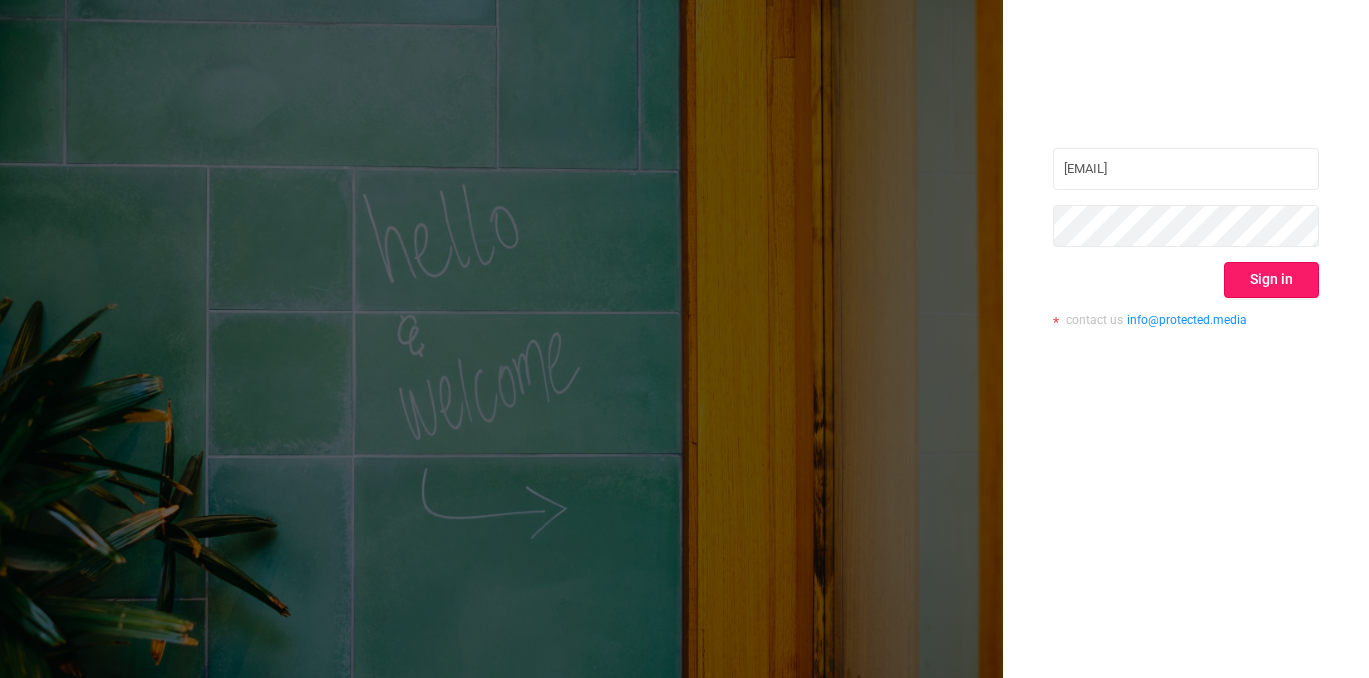 click on "Sign in" at bounding box center (1271, 280) 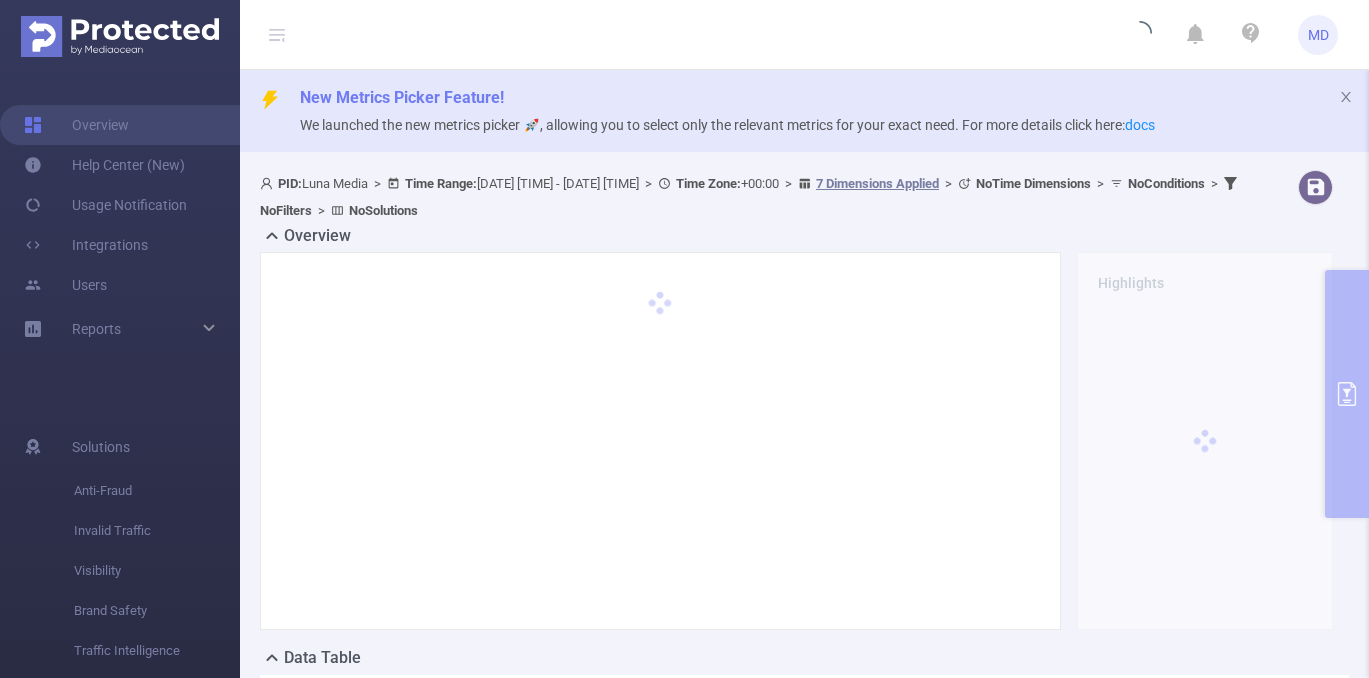 scroll, scrollTop: 0, scrollLeft: 0, axis: both 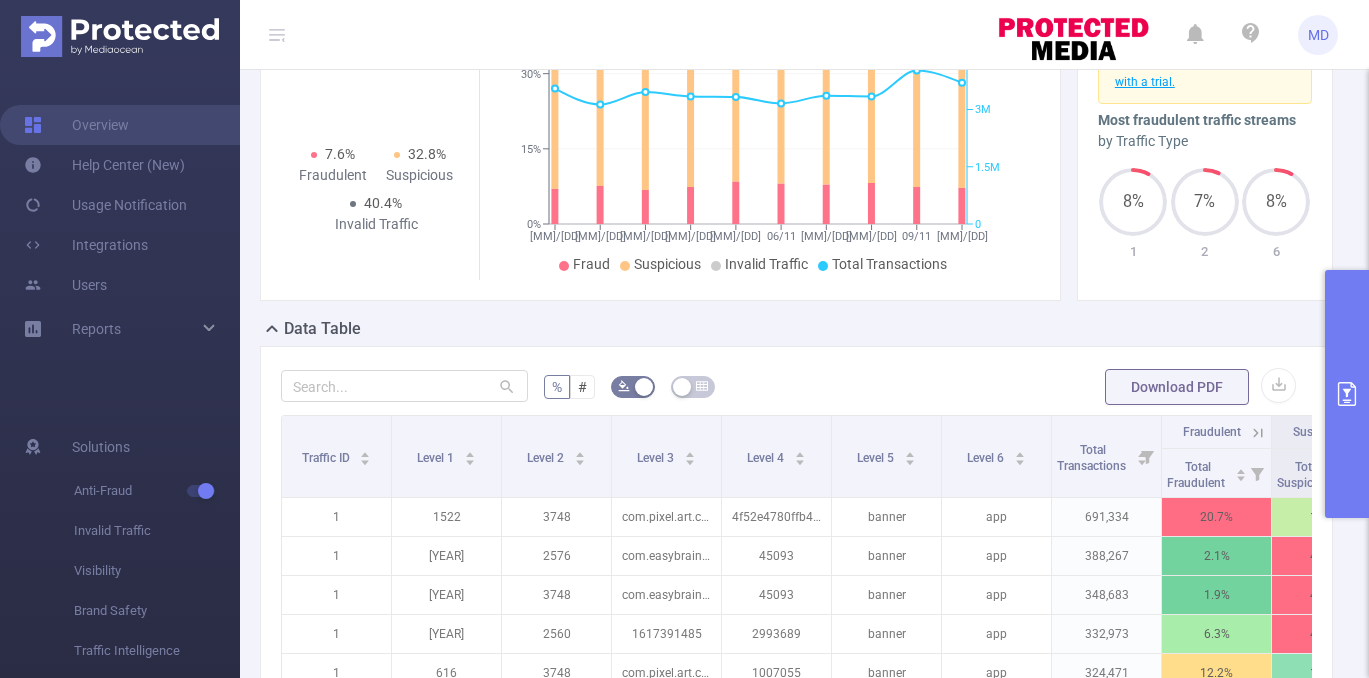 click 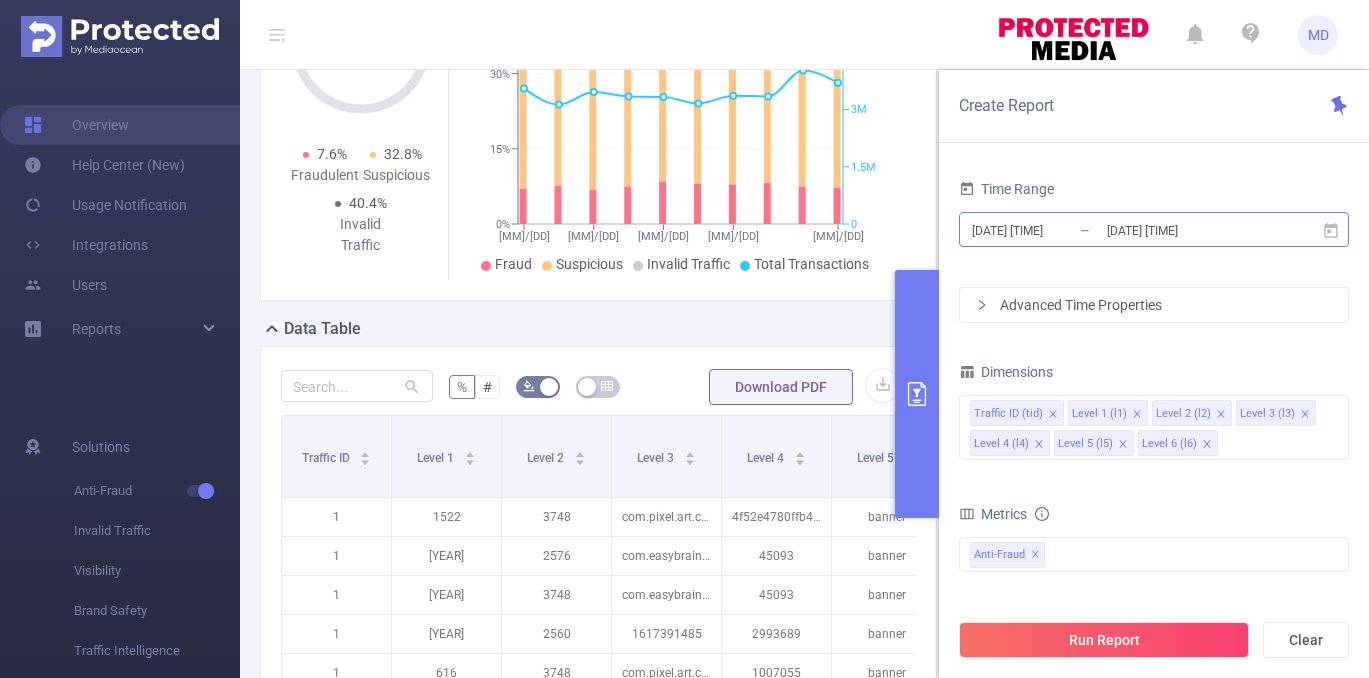 click on "2024-11-01 00:00" at bounding box center (1051, 230) 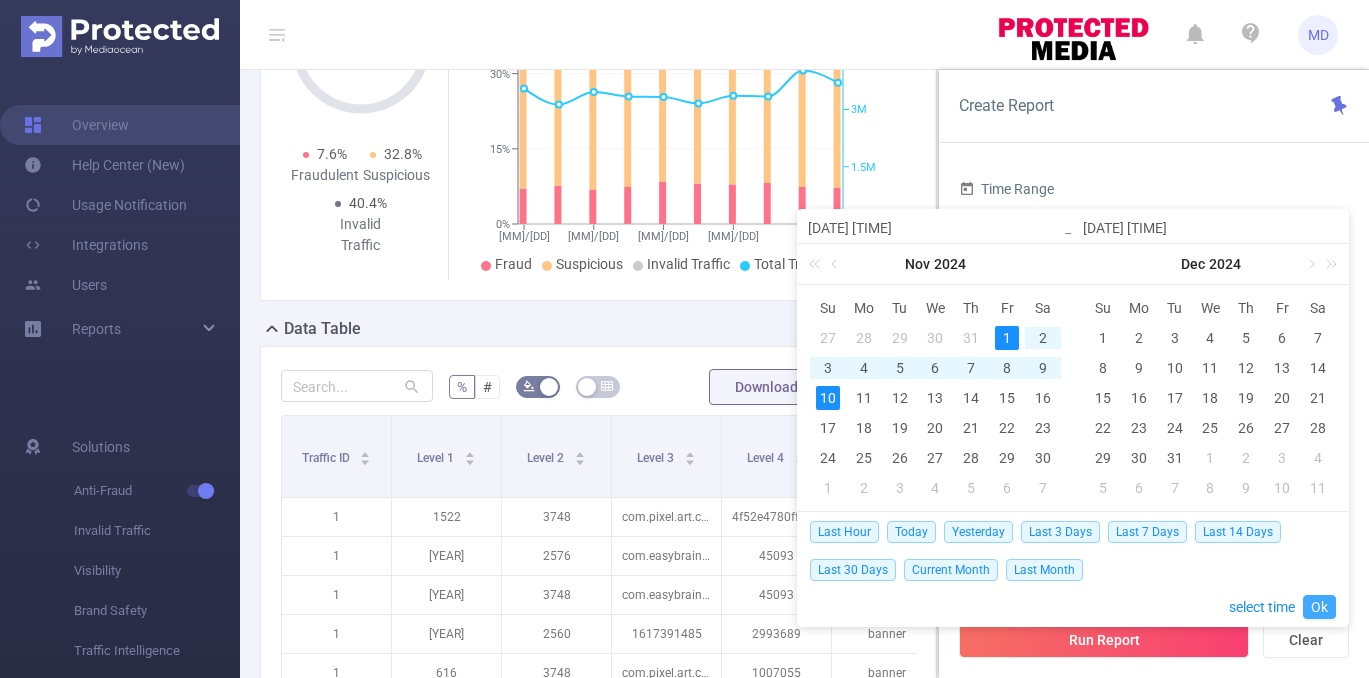 click on "Ok" at bounding box center [1319, 607] 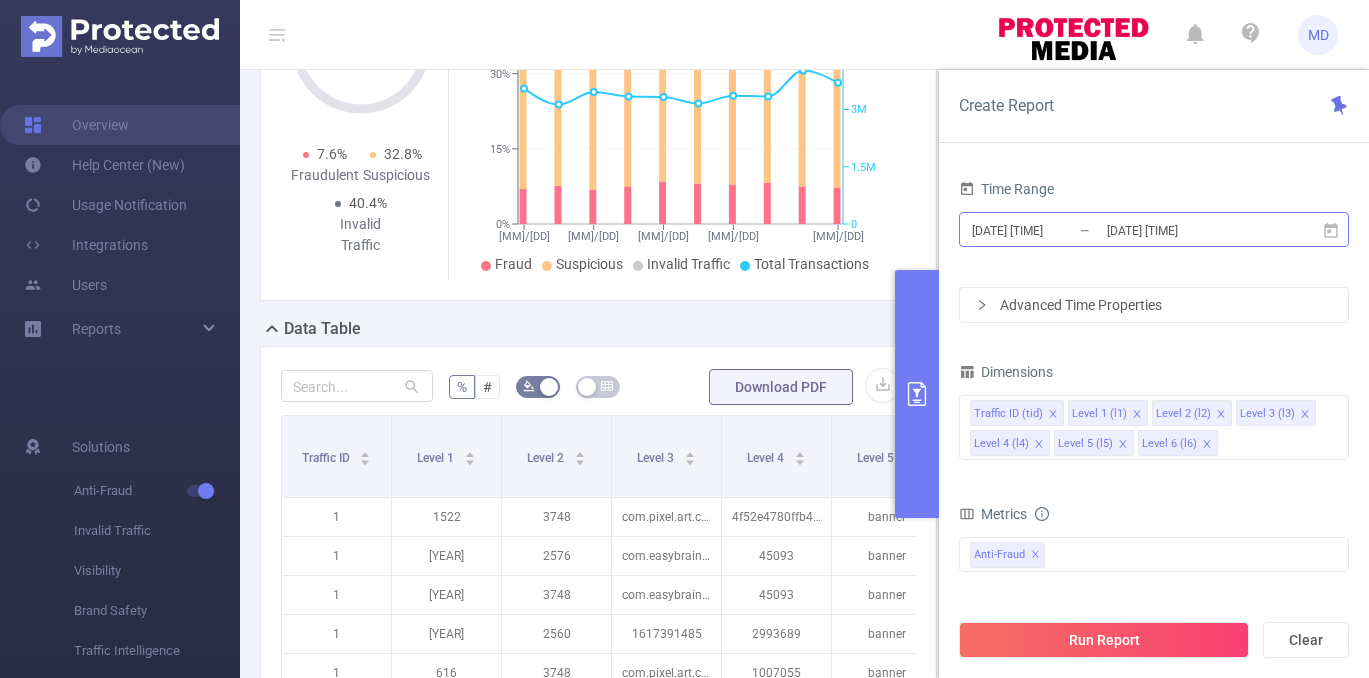 click on "2024-11-01 00:00" at bounding box center [1051, 230] 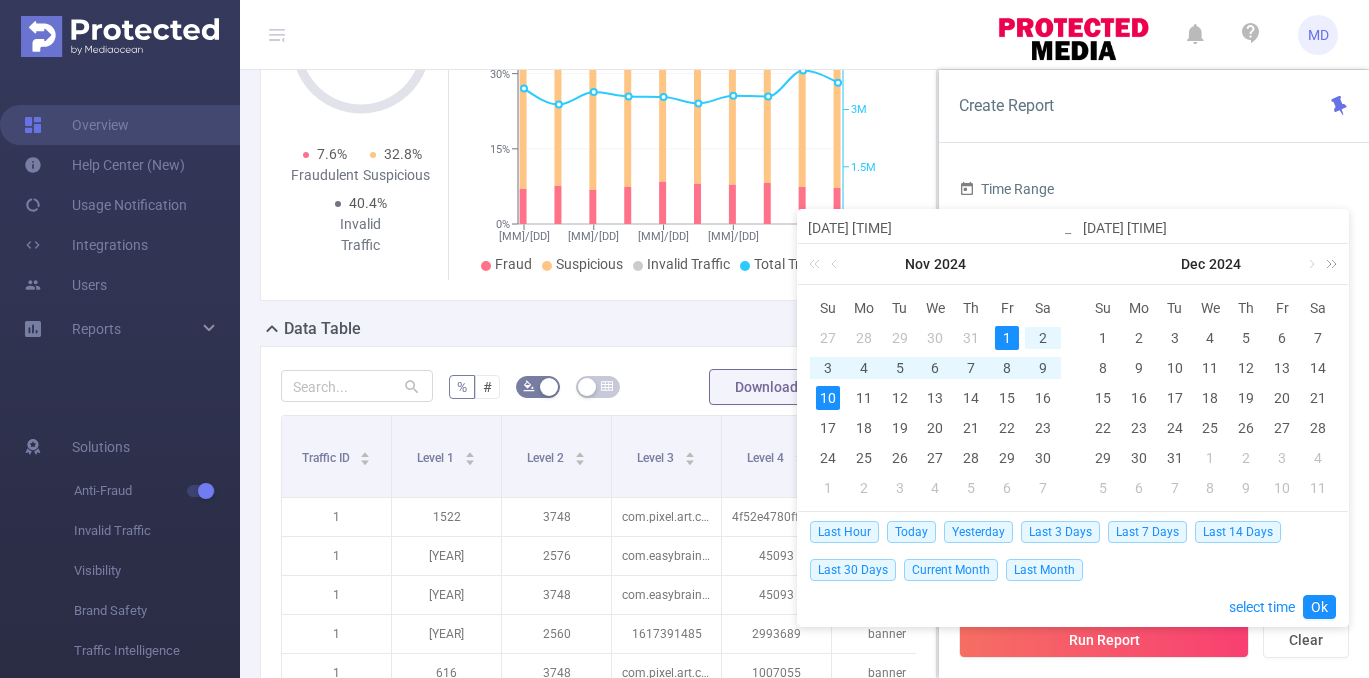 click at bounding box center [1328, 264] 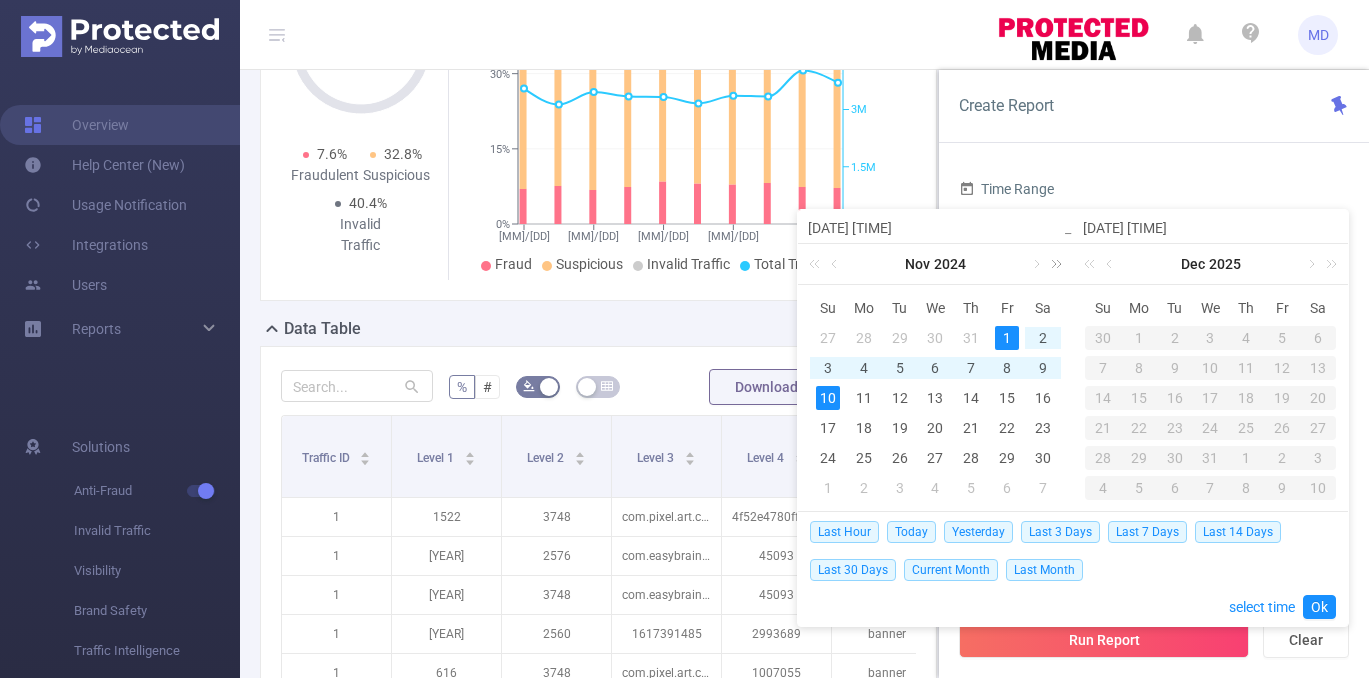 click at bounding box center [1053, 264] 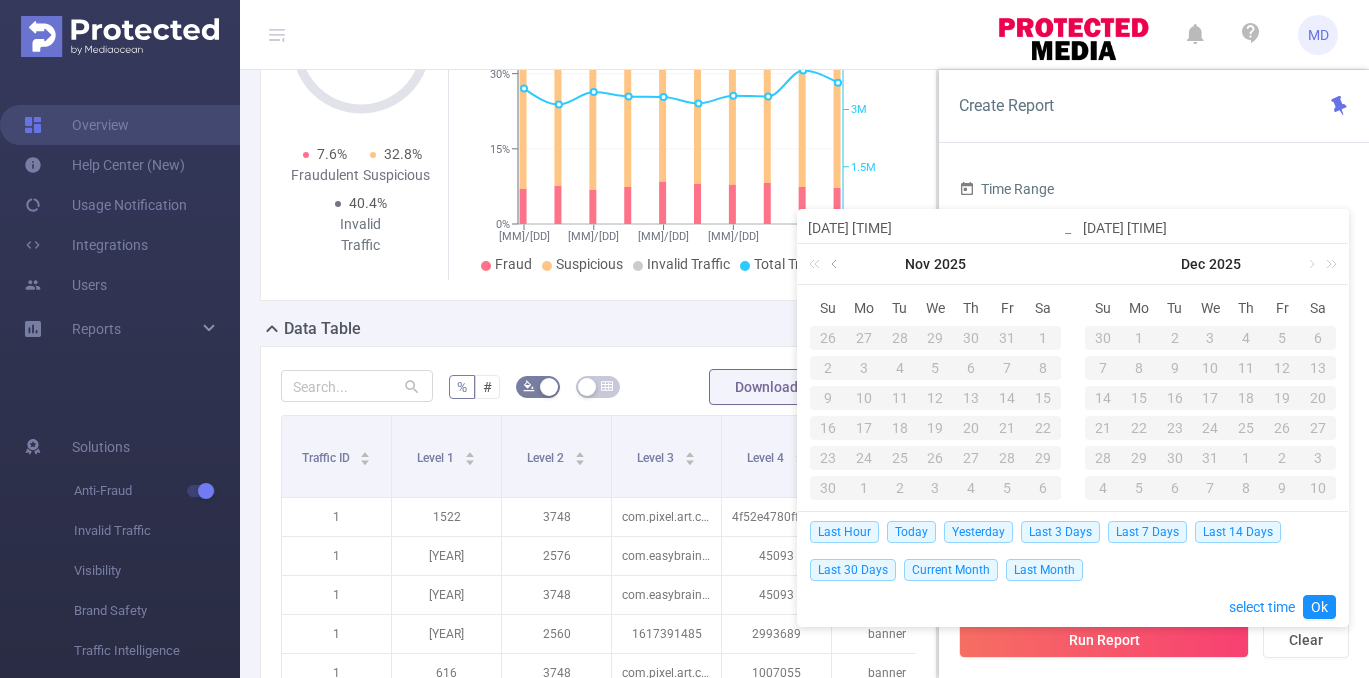 click at bounding box center (836, 264) 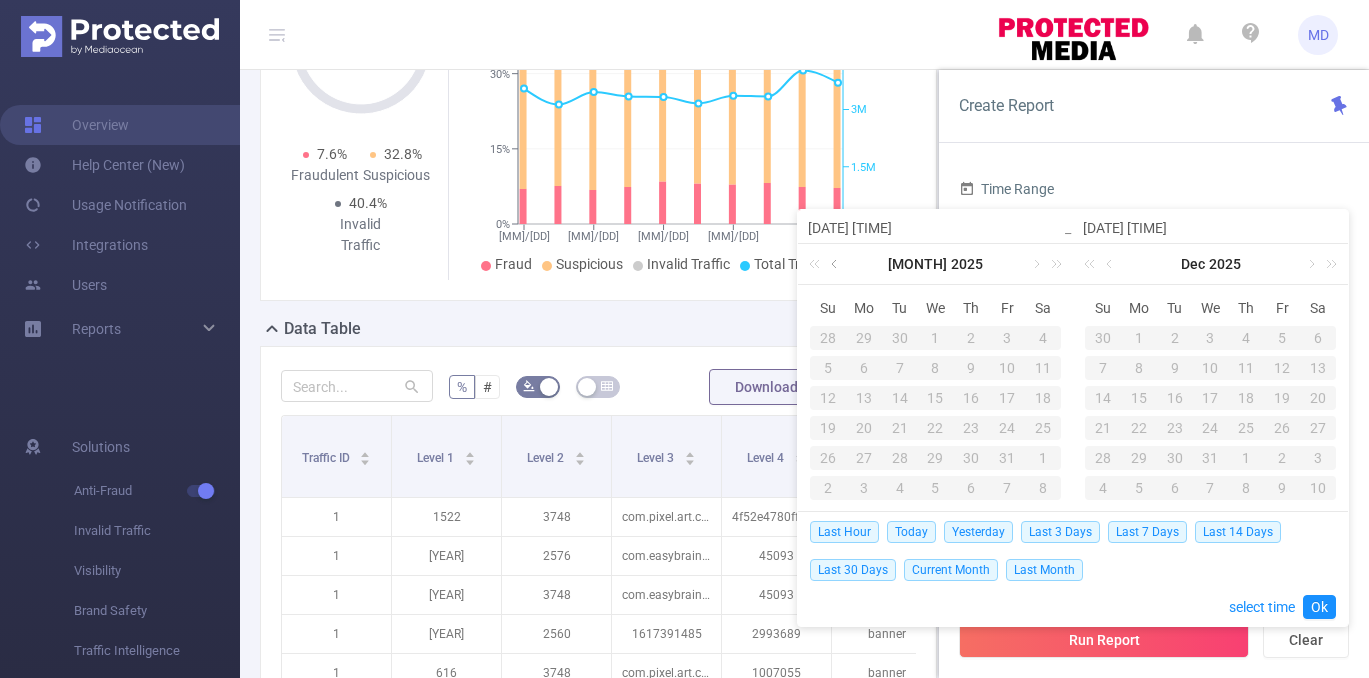 click at bounding box center (836, 264) 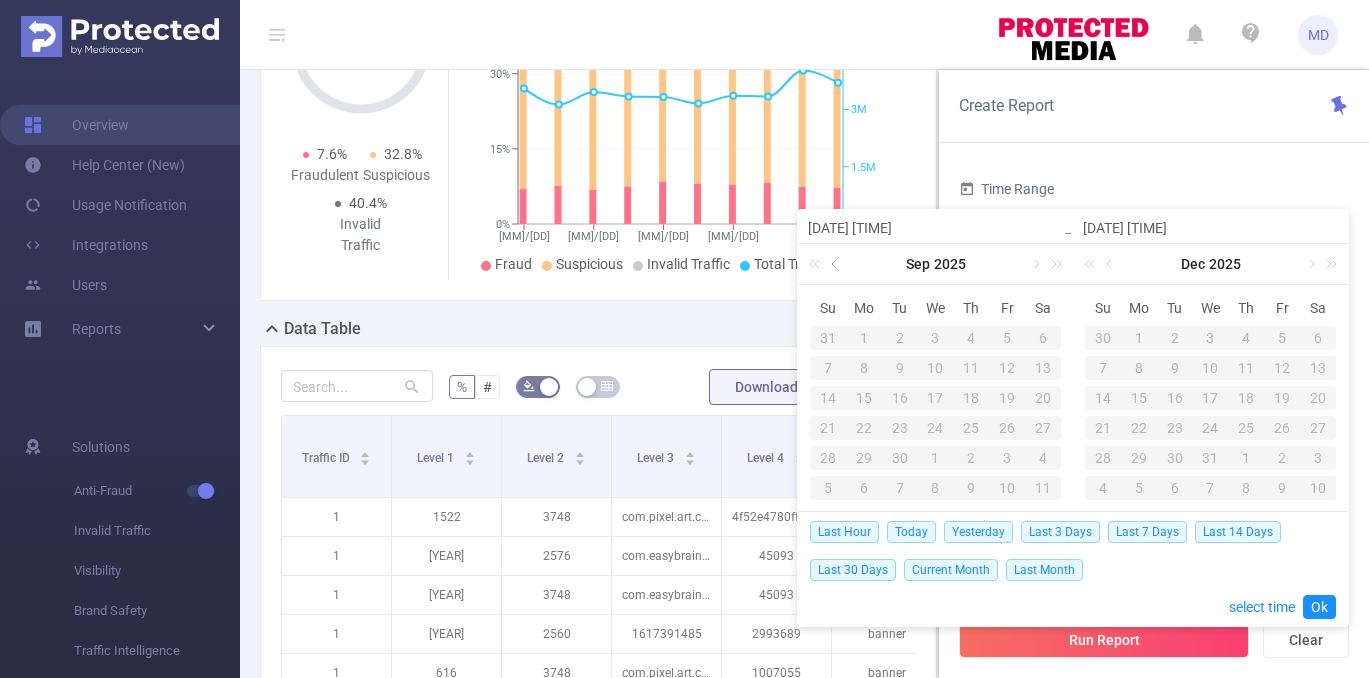 click at bounding box center (836, 264) 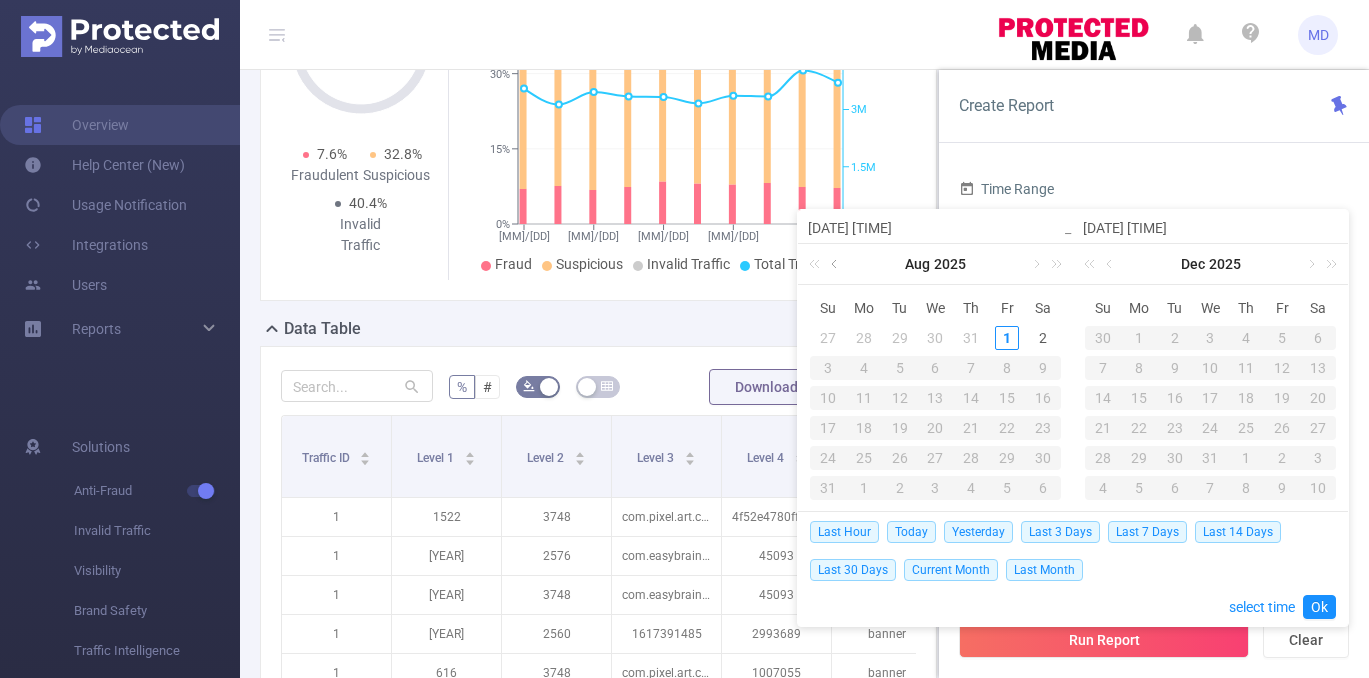 click at bounding box center [836, 264] 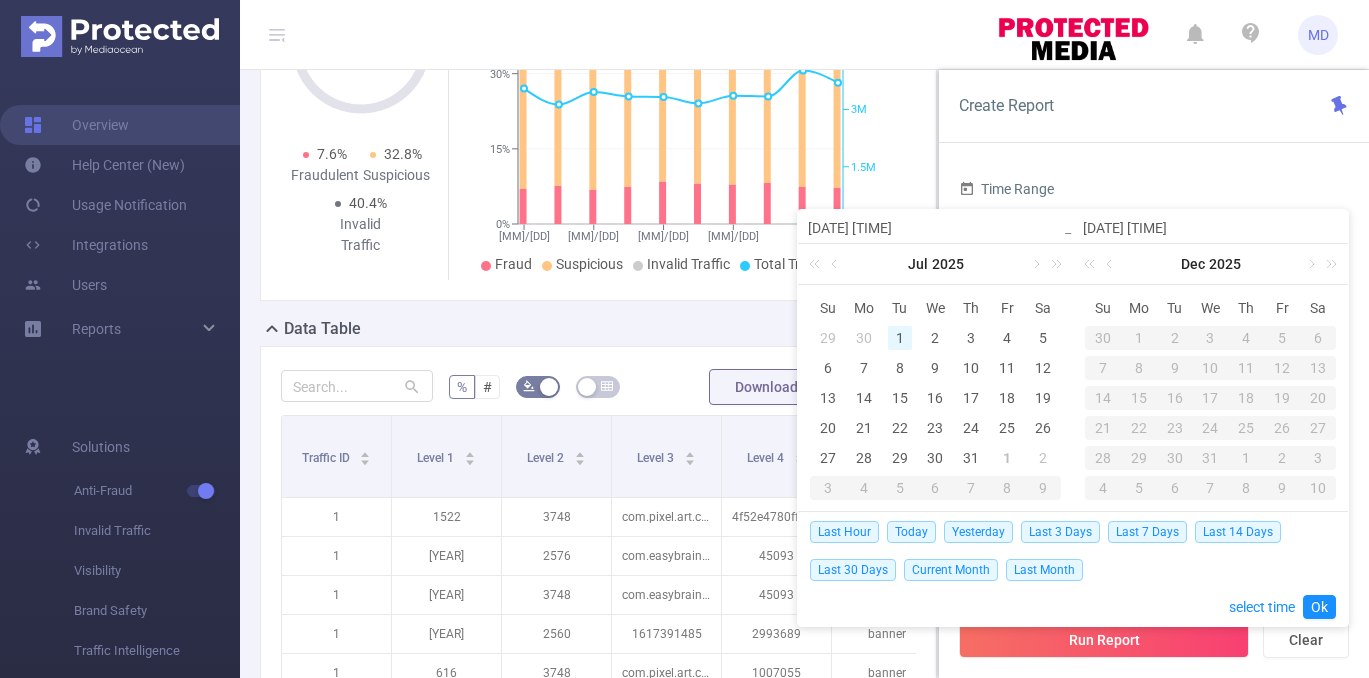 click on "1" at bounding box center (900, 338) 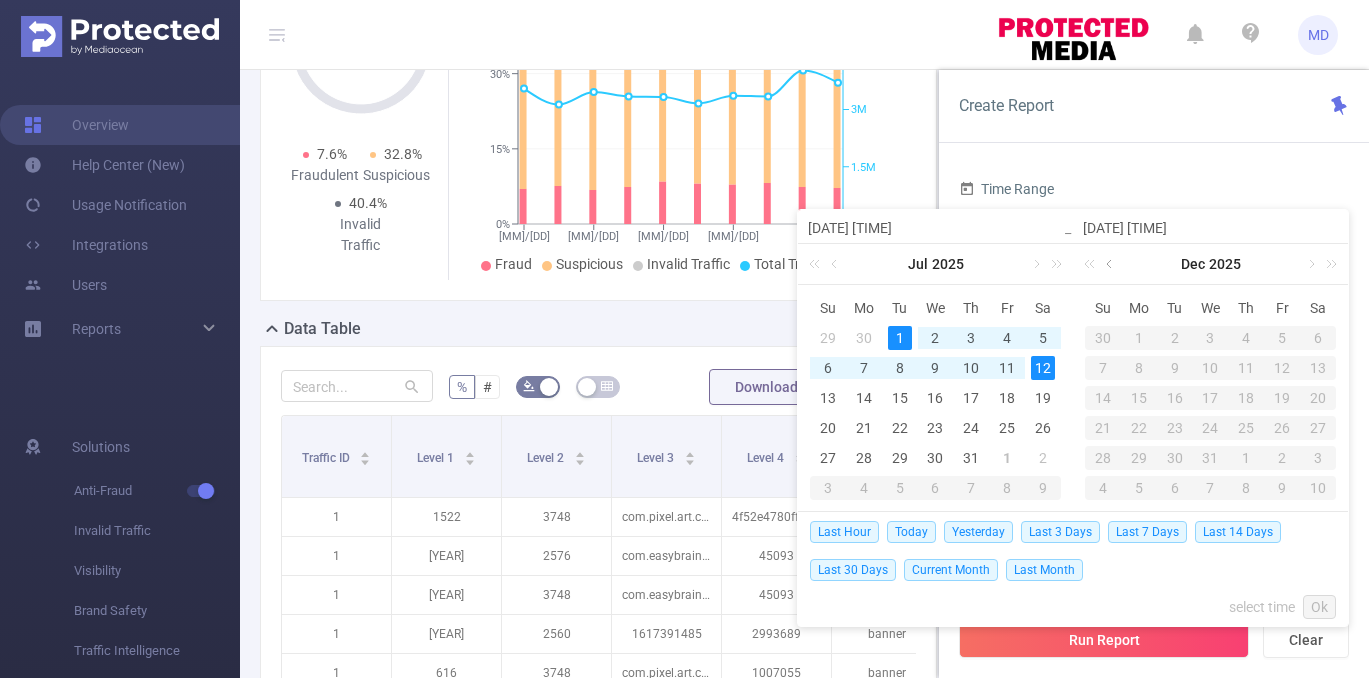 click at bounding box center [1111, 264] 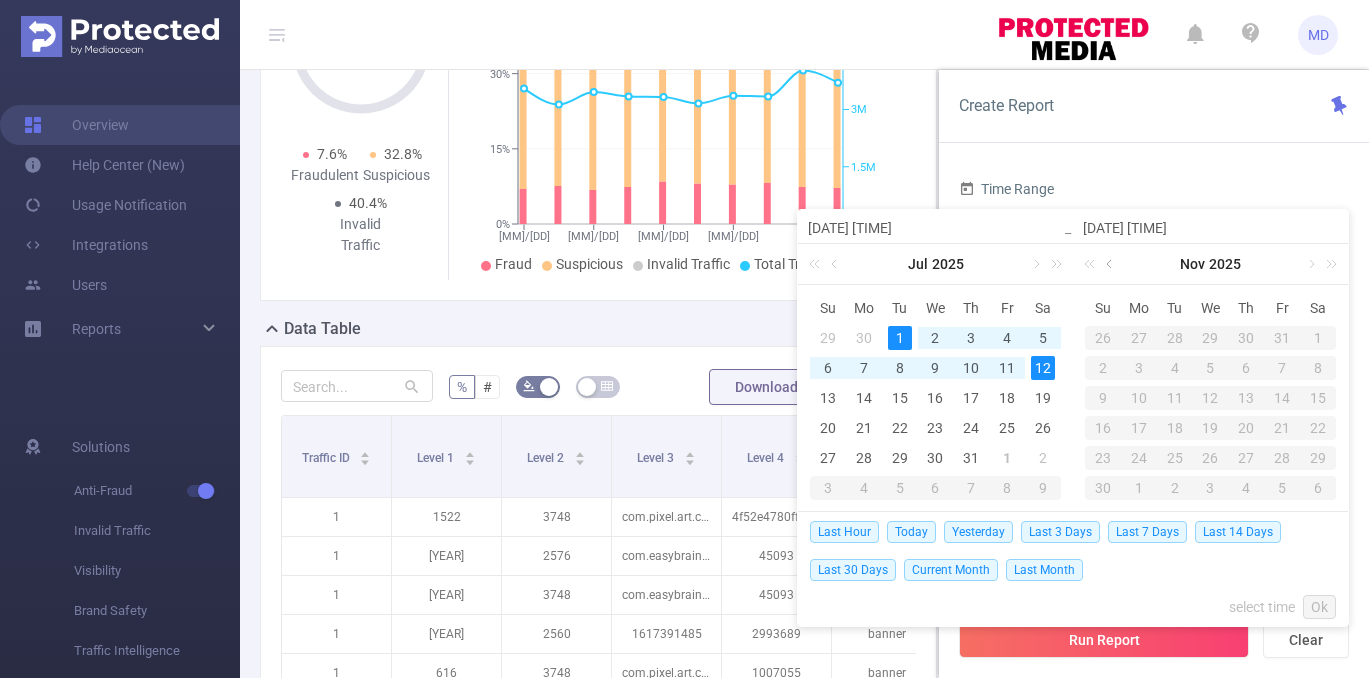 click at bounding box center [1111, 264] 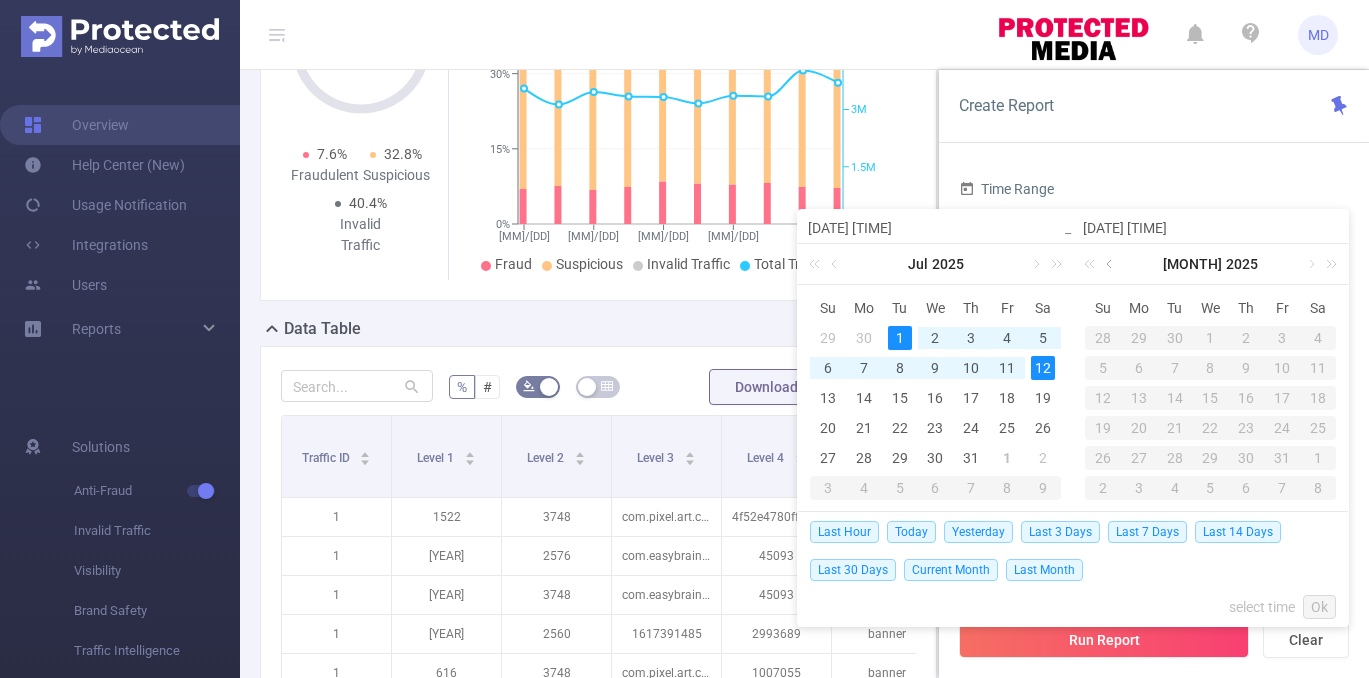 click at bounding box center (1111, 264) 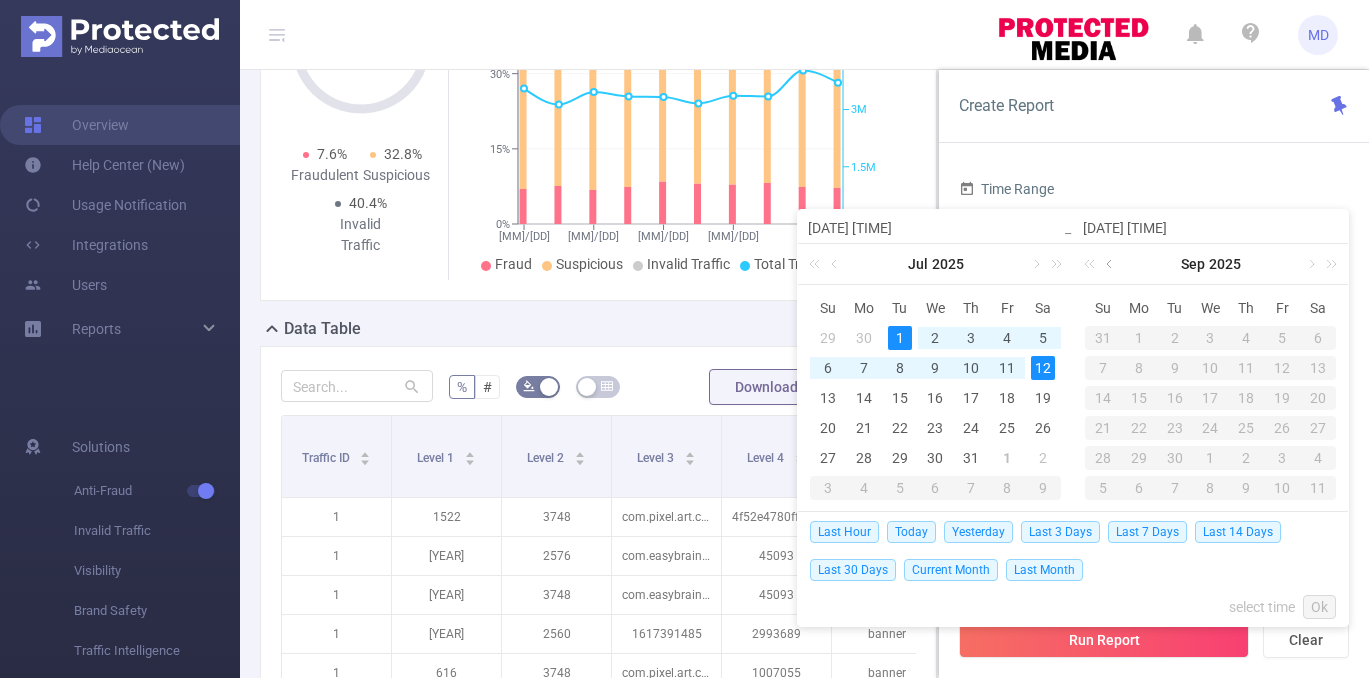 click at bounding box center (1111, 264) 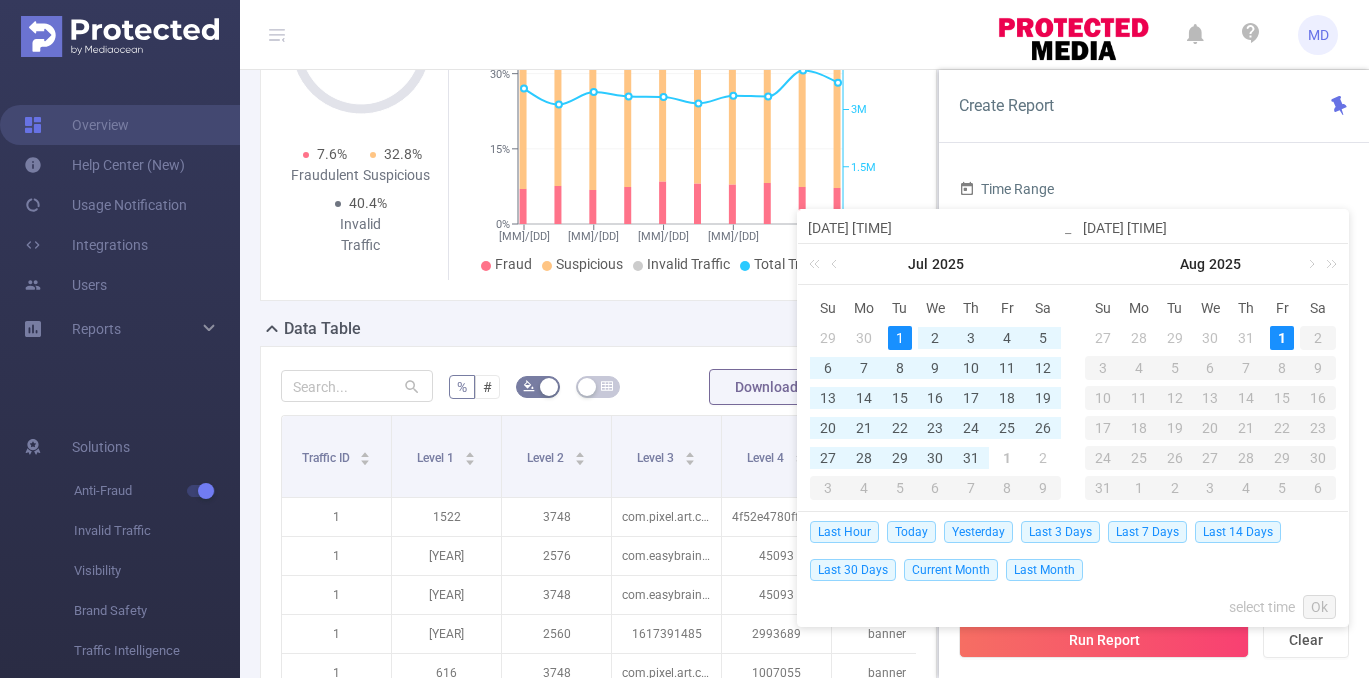 click on "1" at bounding box center [1282, 338] 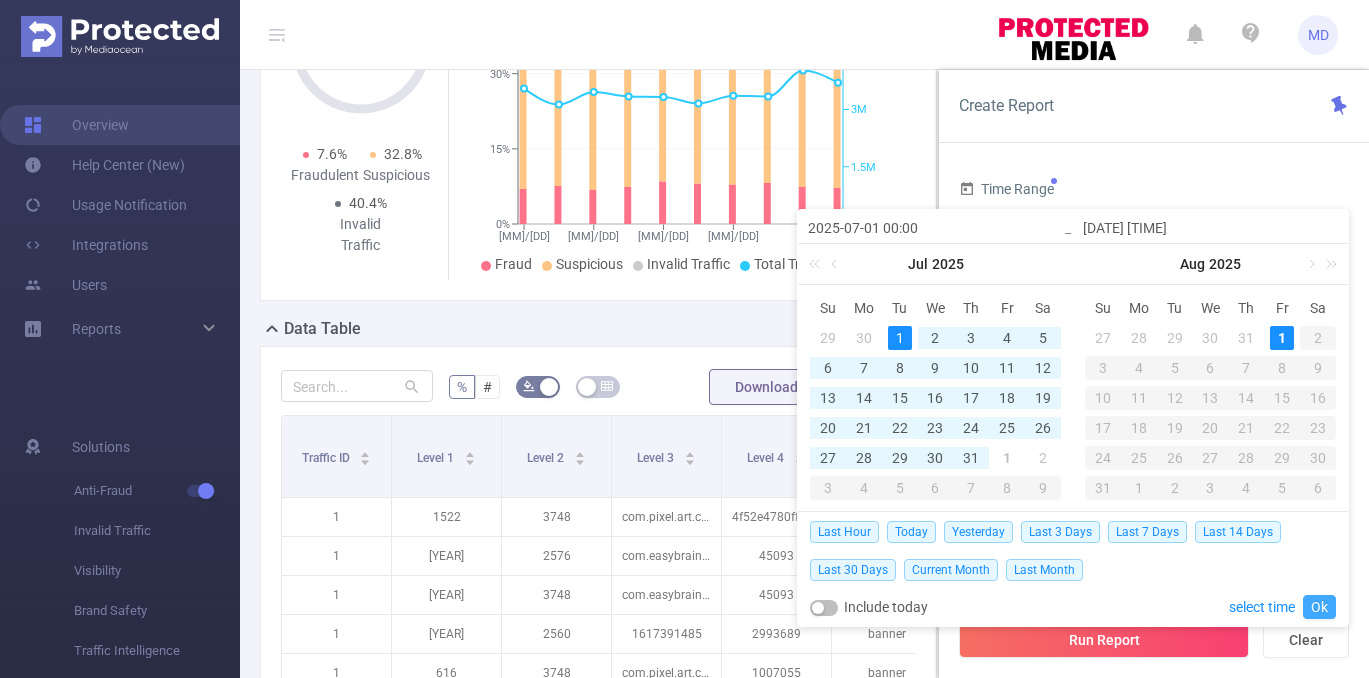 click on "Ok" at bounding box center [1319, 607] 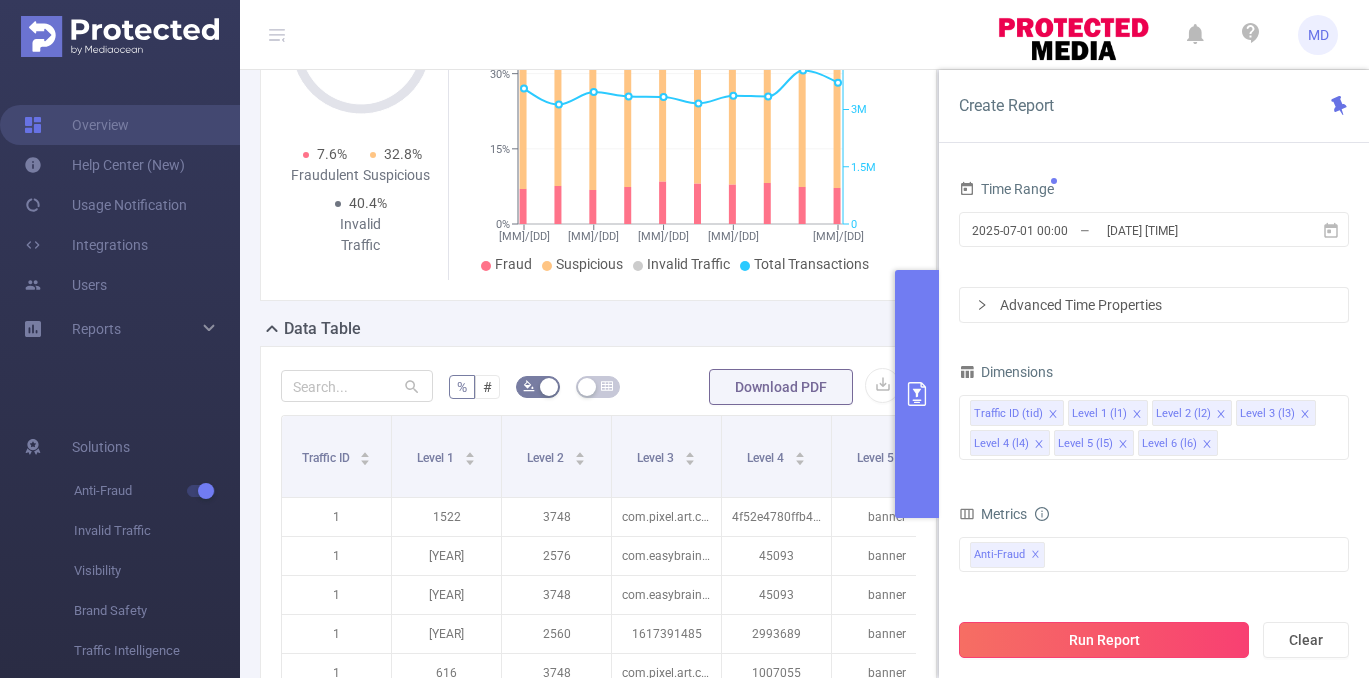 click on "Run Report" at bounding box center [1104, 640] 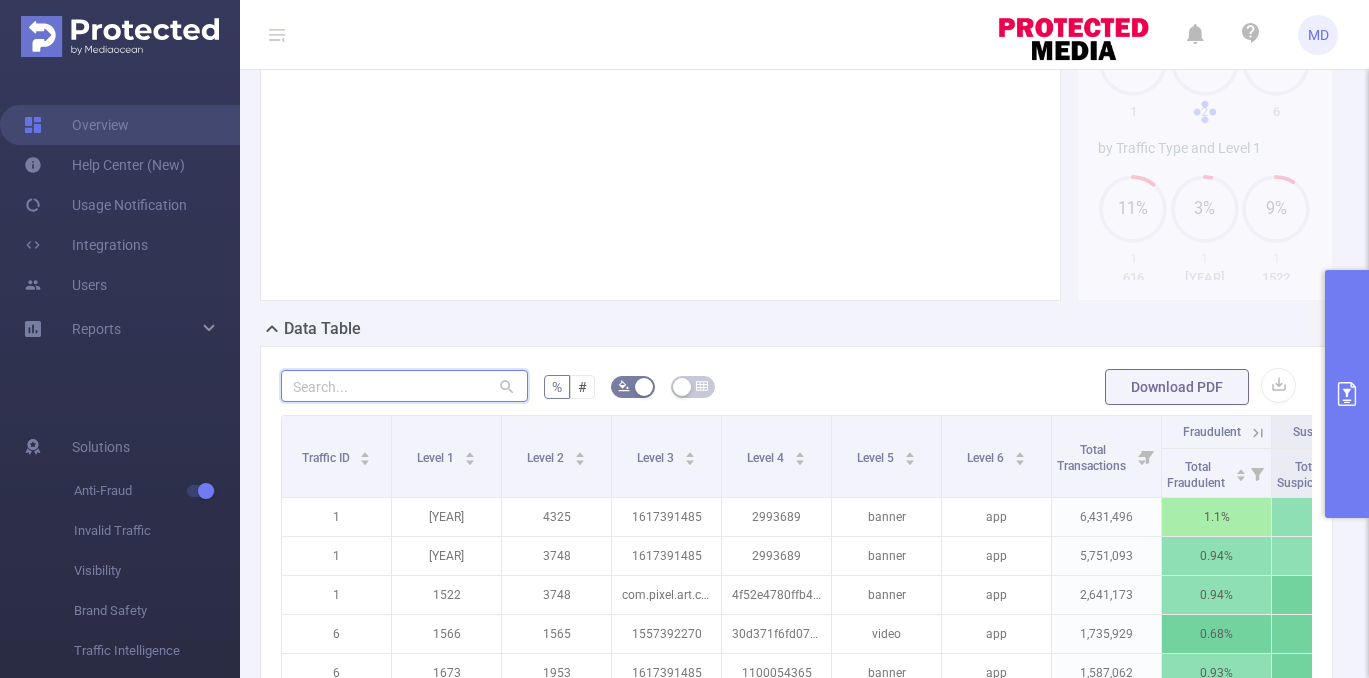 click at bounding box center [404, 386] 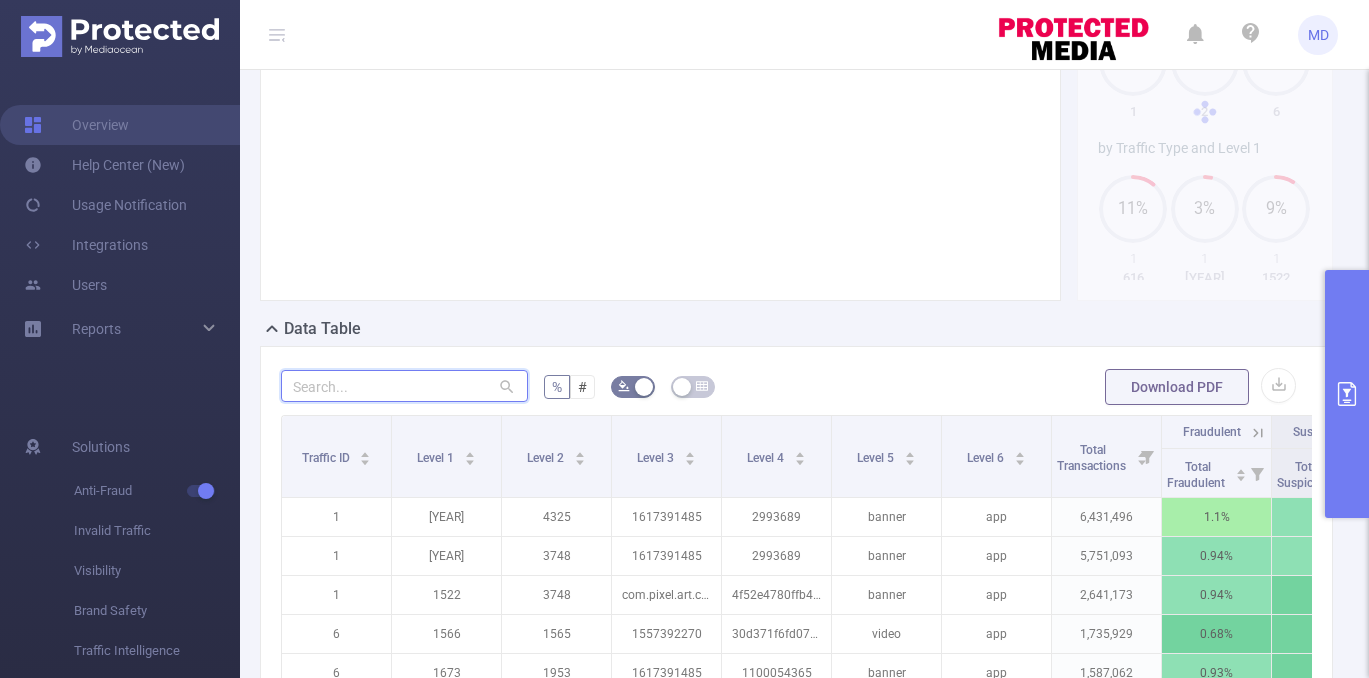paste on "[NUMBER]" 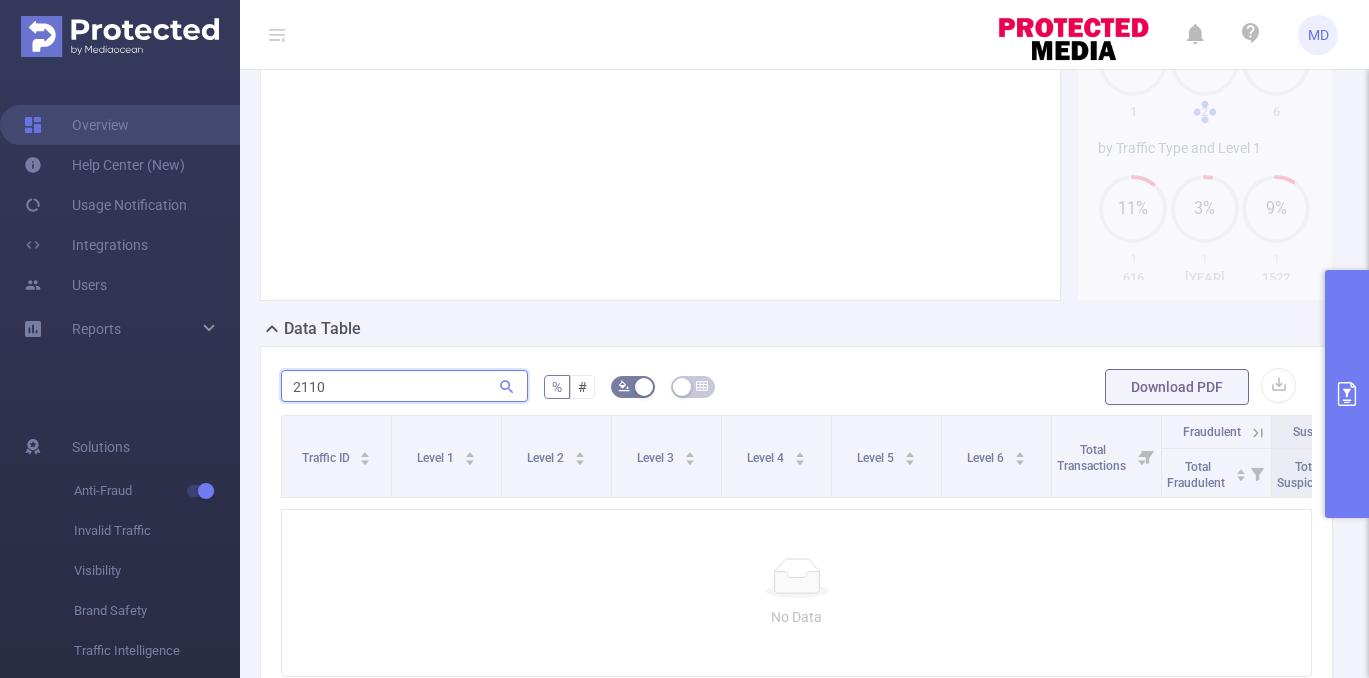 scroll, scrollTop: 438, scrollLeft: 0, axis: vertical 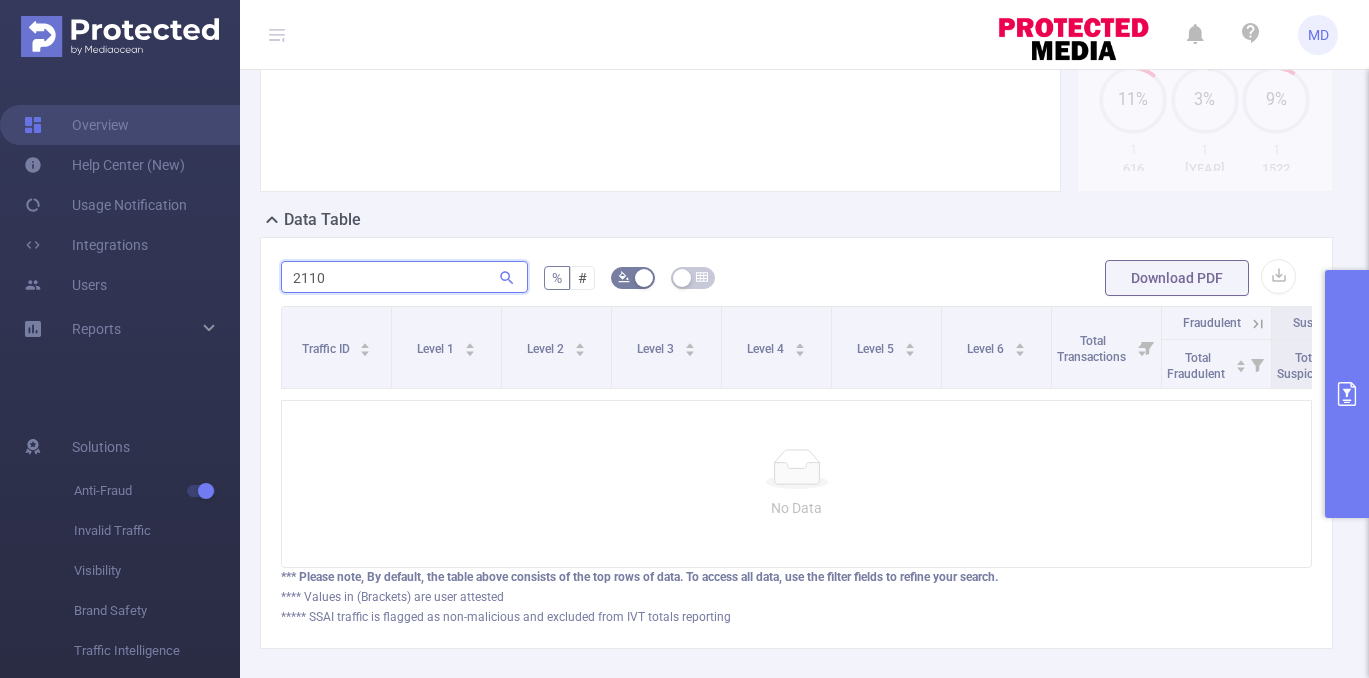 click on "[NUMBER]" at bounding box center (404, 277) 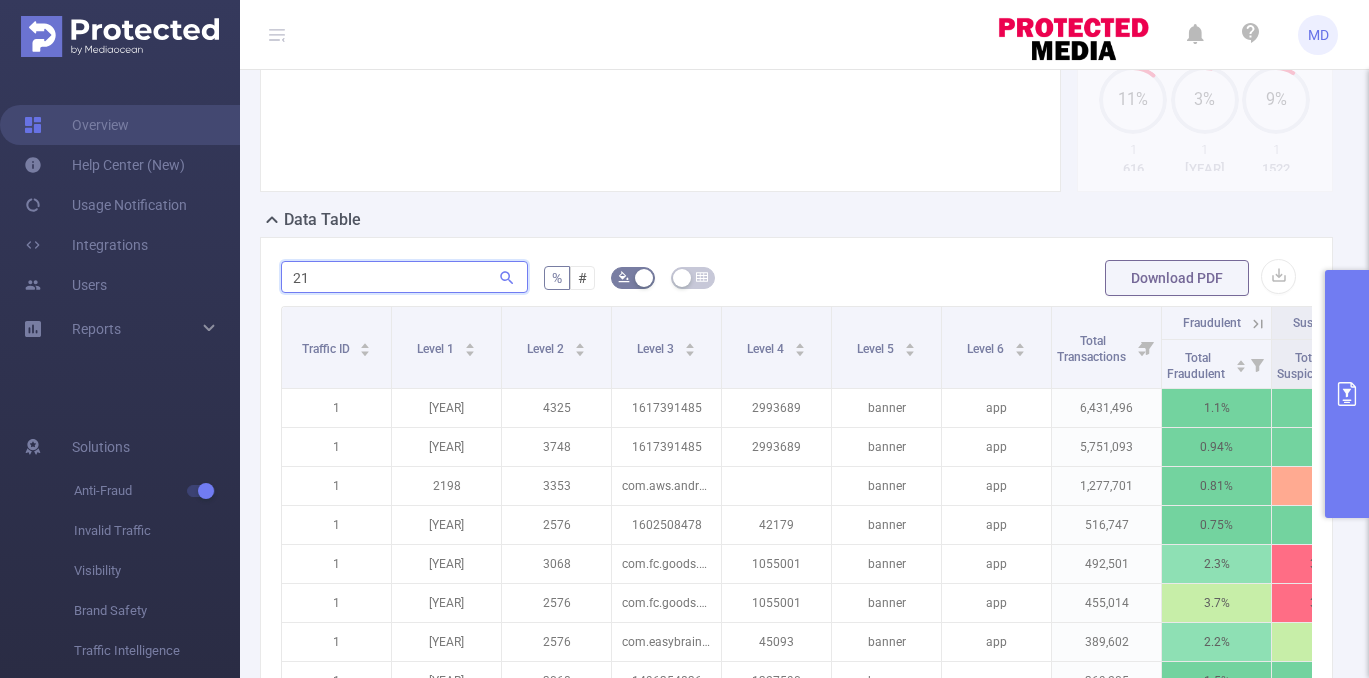type on "2" 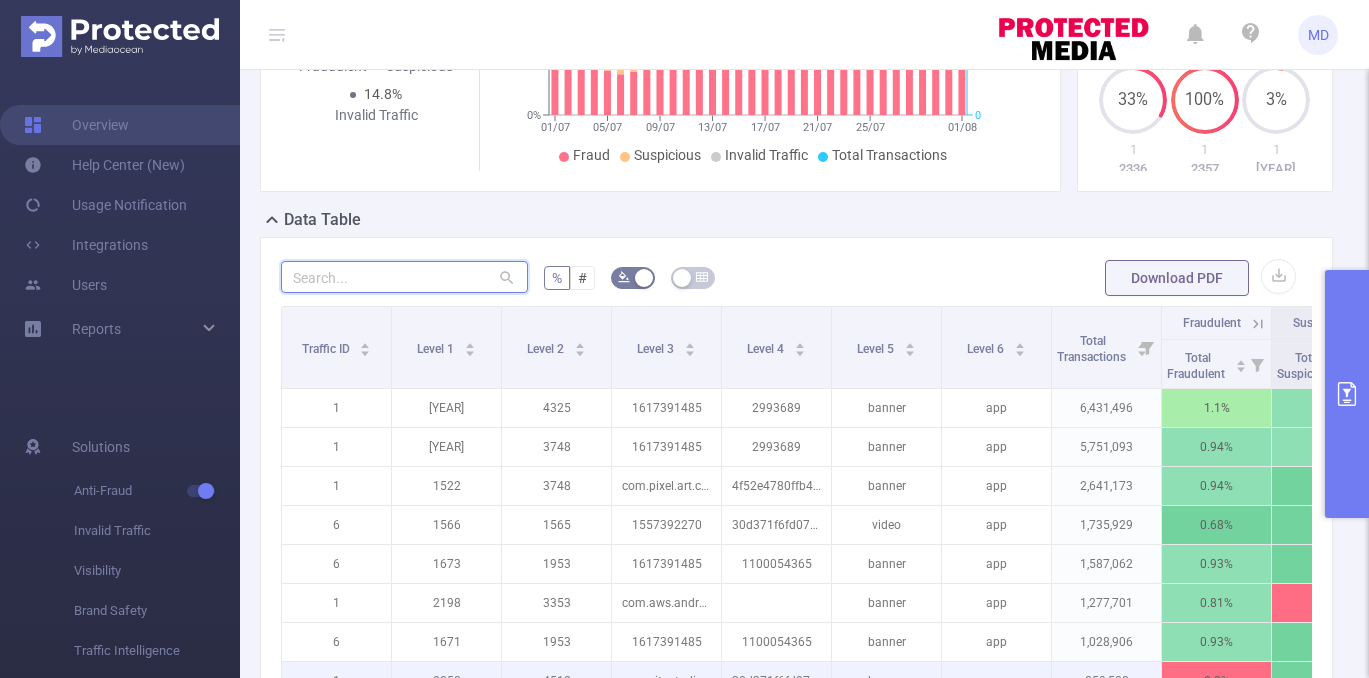 type 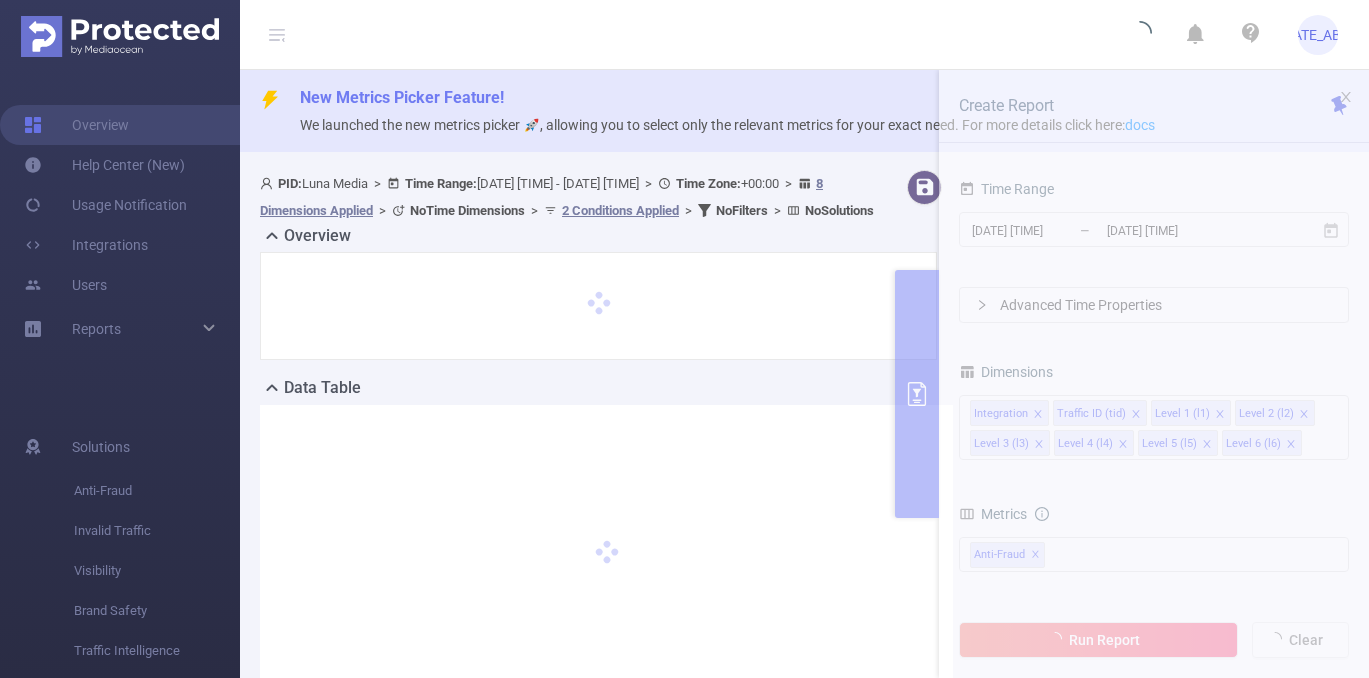 scroll, scrollTop: 0, scrollLeft: 0, axis: both 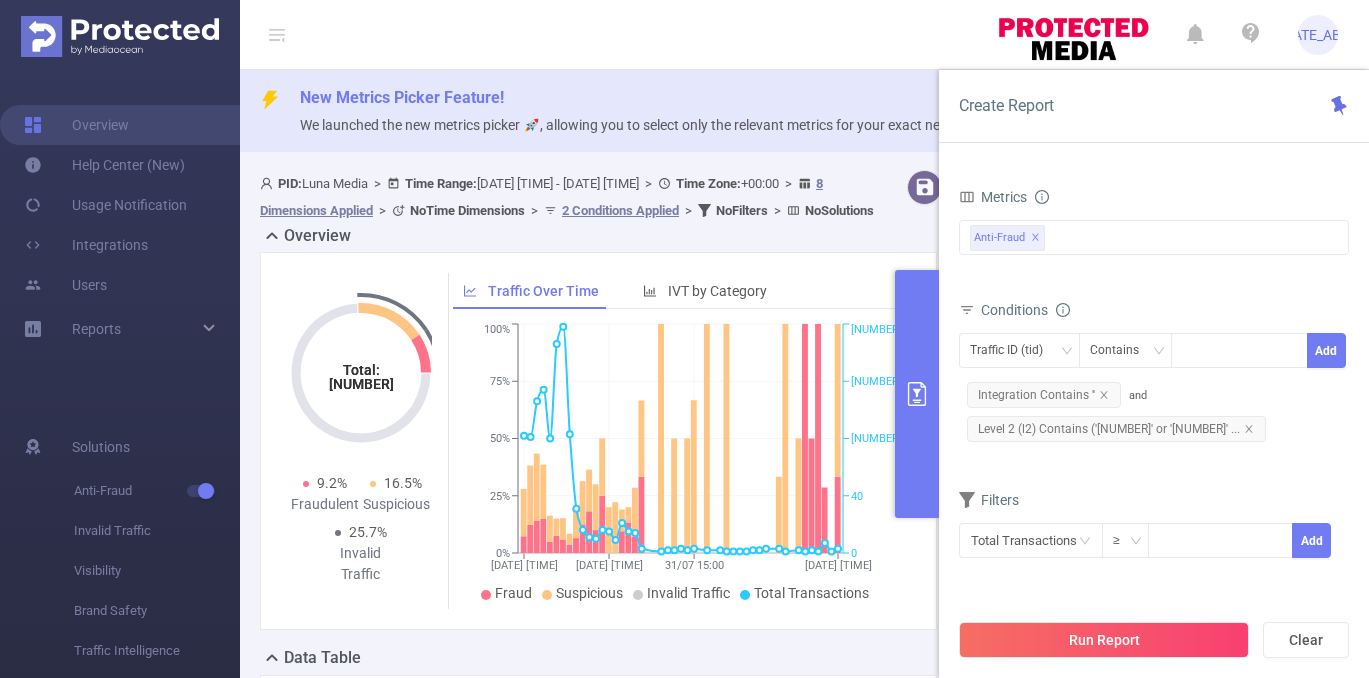 click on "Traffic Over Time           IVT by Category" at bounding box center (680, 291) 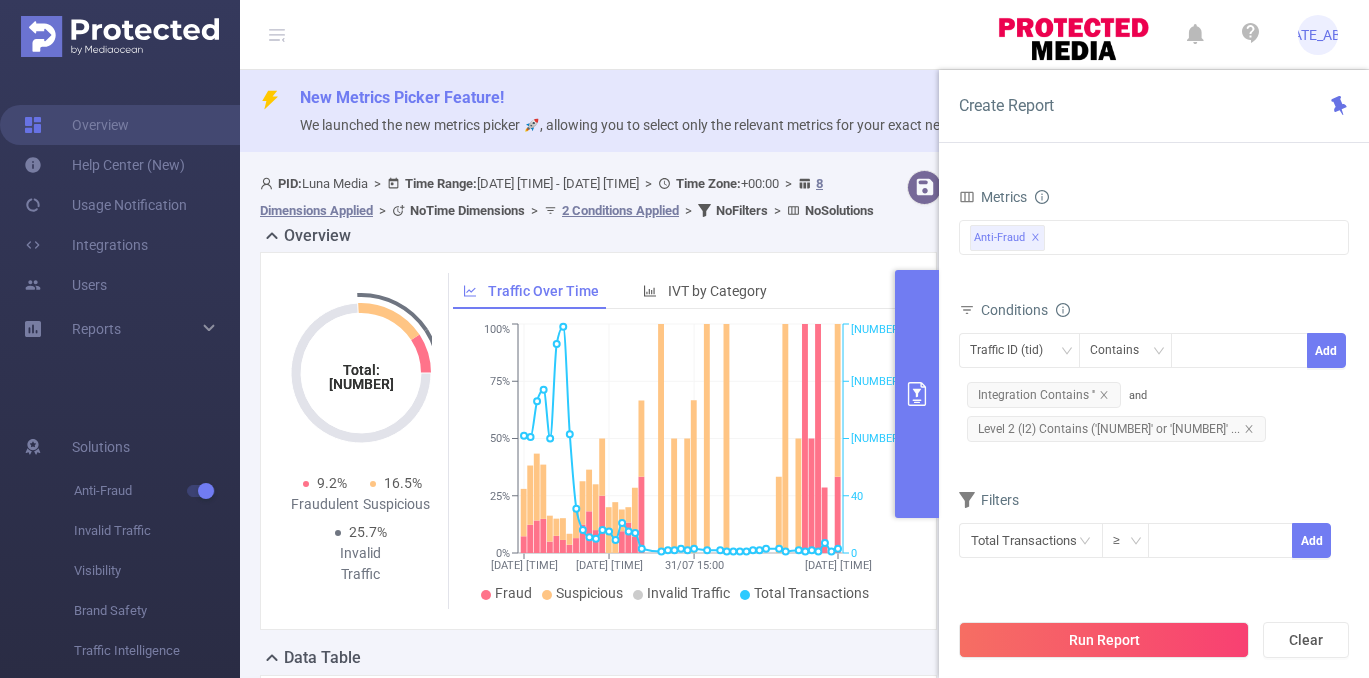 click on "Overview" at bounding box center [606, 238] 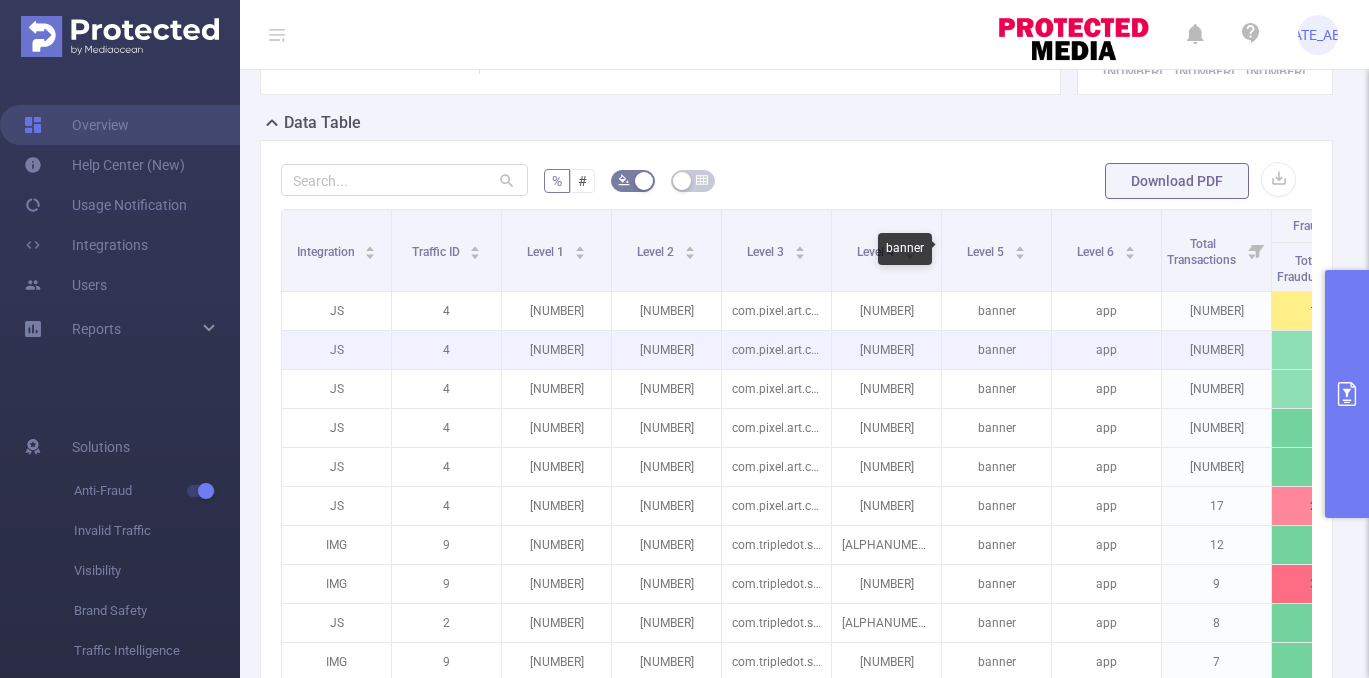 scroll, scrollTop: 510, scrollLeft: 0, axis: vertical 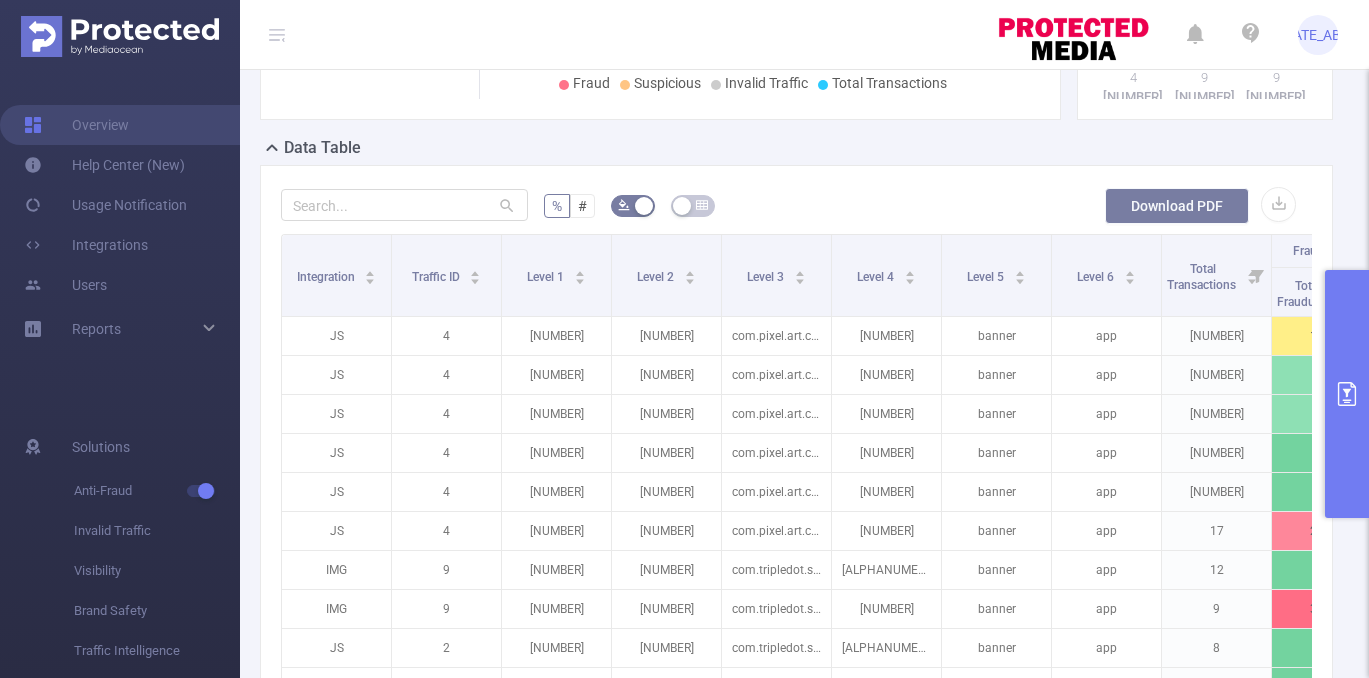 click on "Download PDF" at bounding box center [1177, 206] 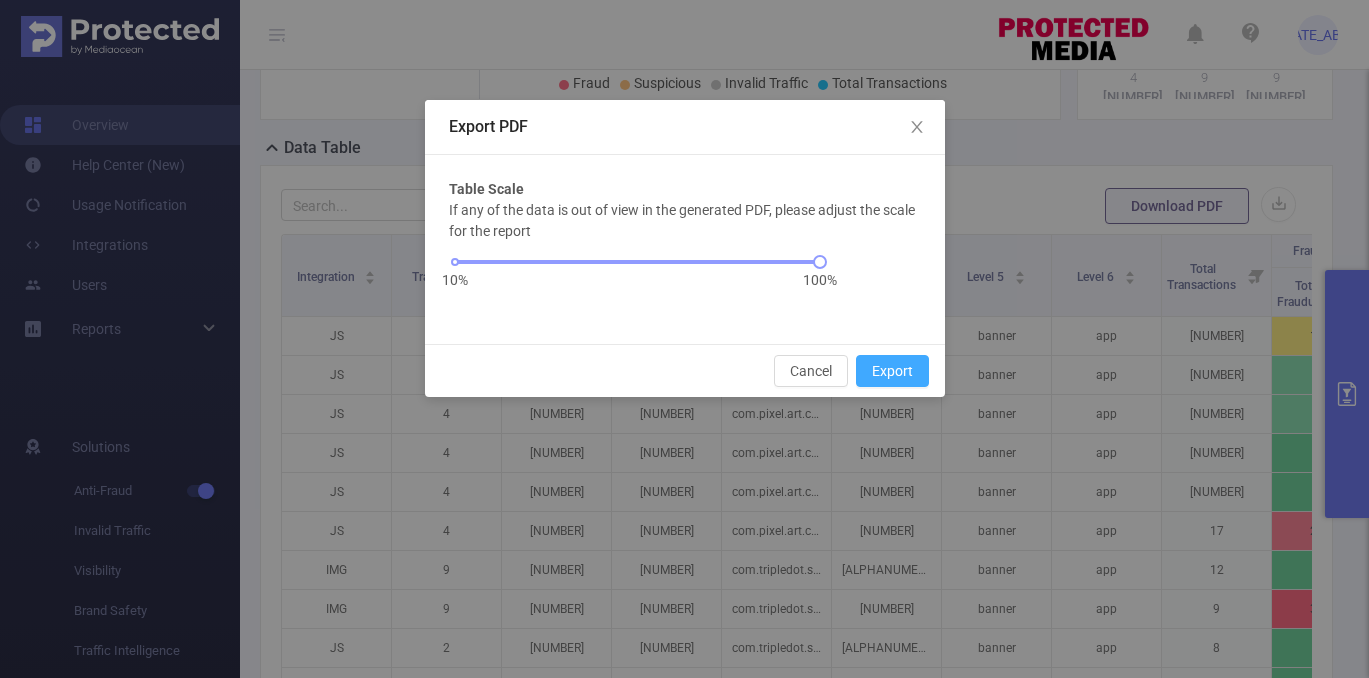 click on "Export" at bounding box center [892, 371] 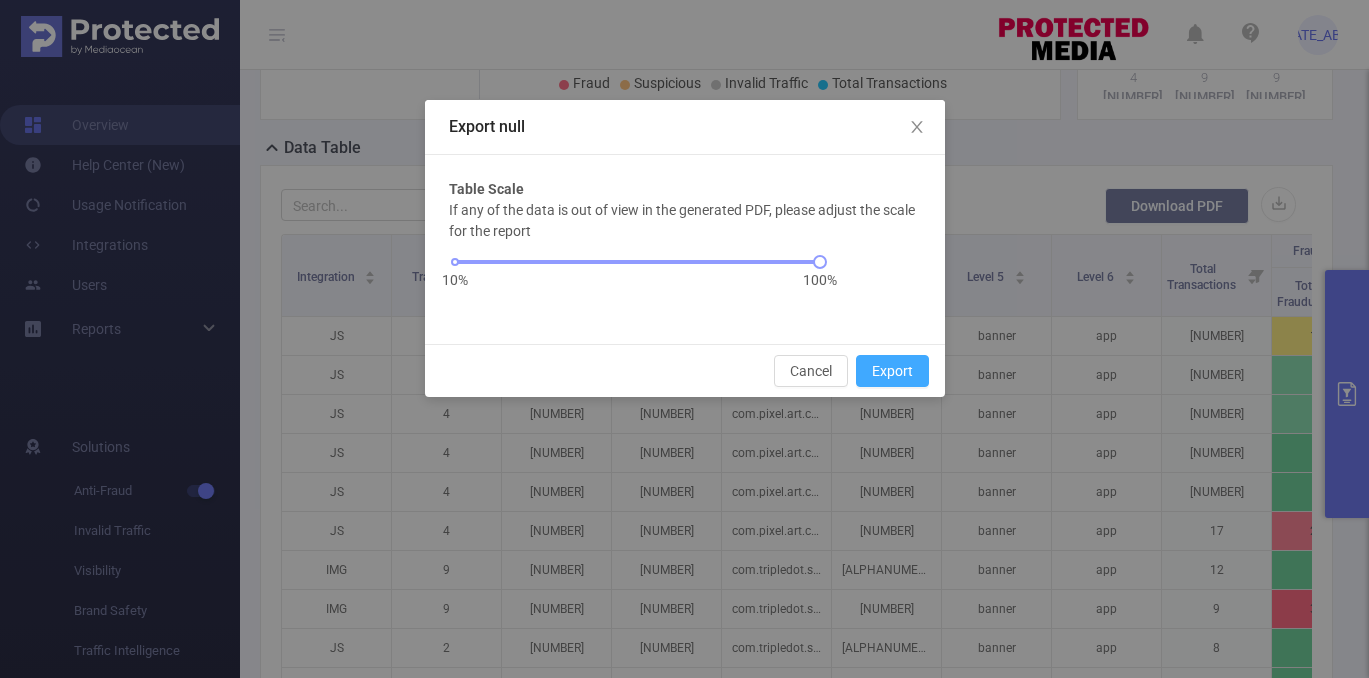scroll, scrollTop: 376, scrollLeft: 0, axis: vertical 